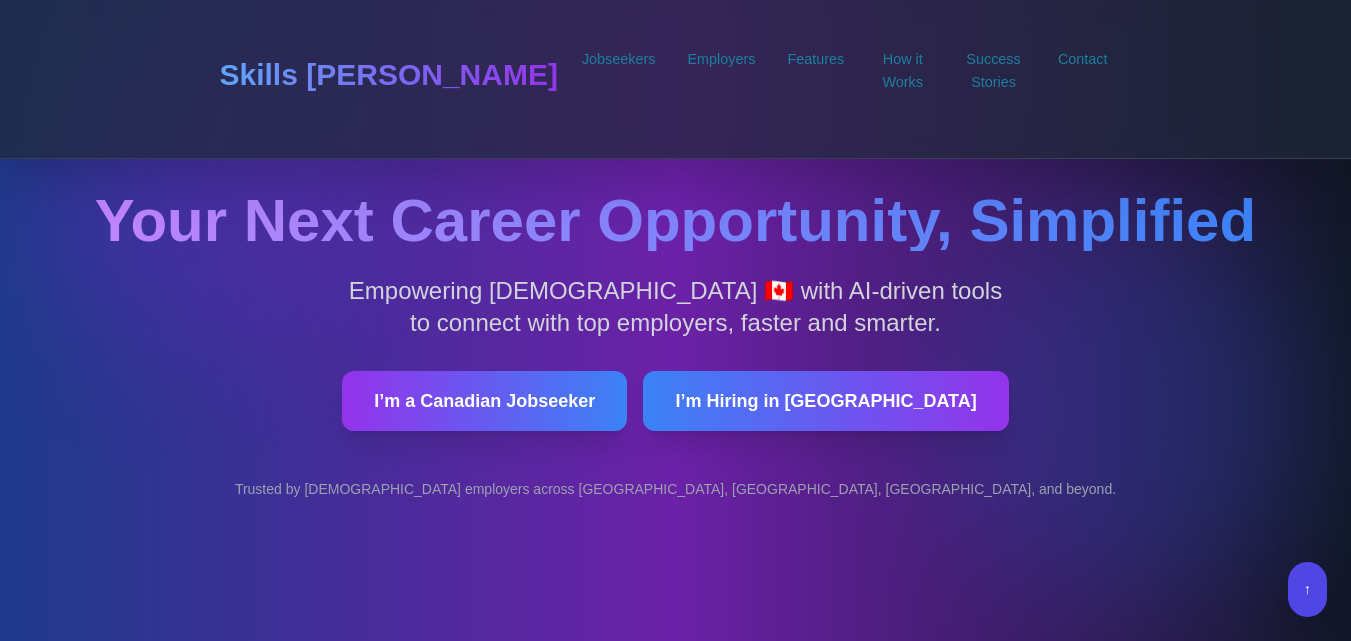 scroll, scrollTop: 1315, scrollLeft: 0, axis: vertical 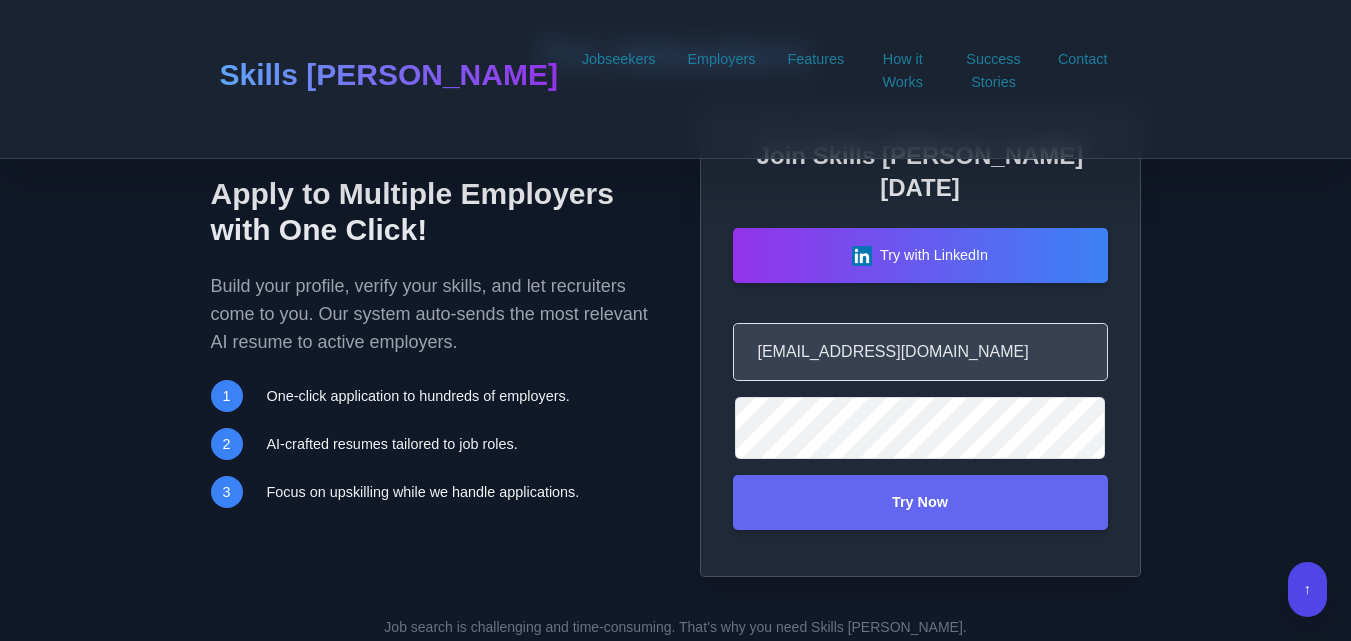 type on "mmmsabeel@gmail.com" 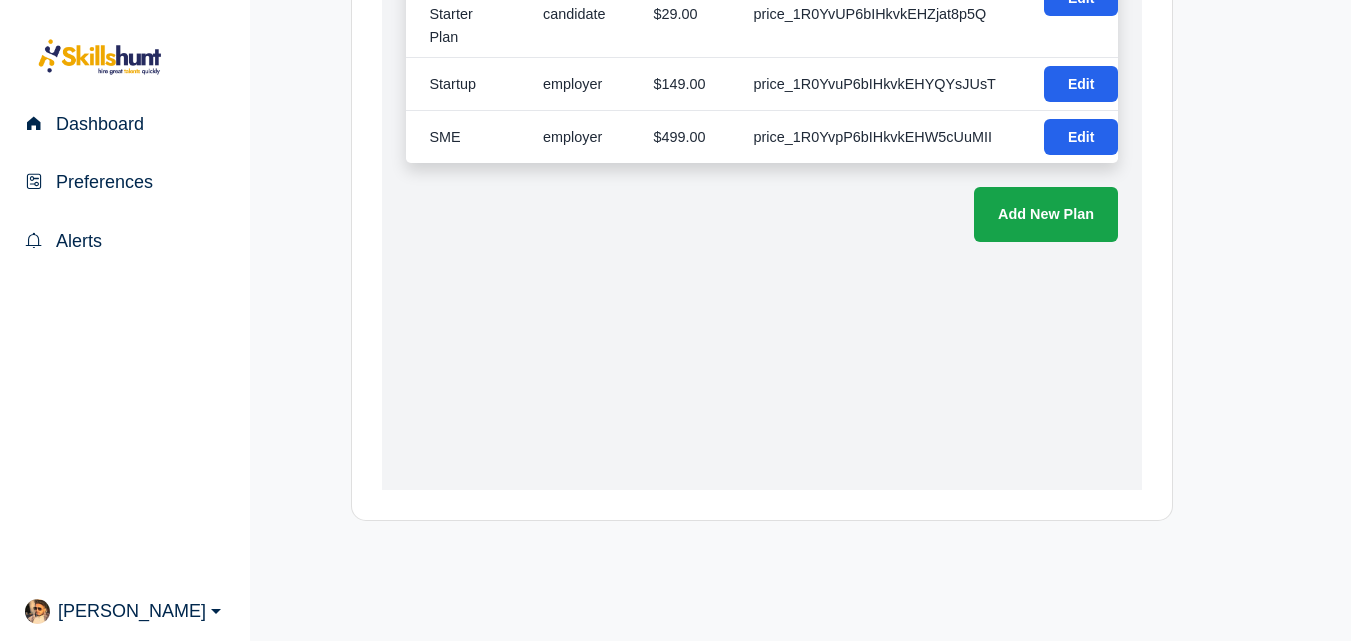 scroll, scrollTop: 2122, scrollLeft: 0, axis: vertical 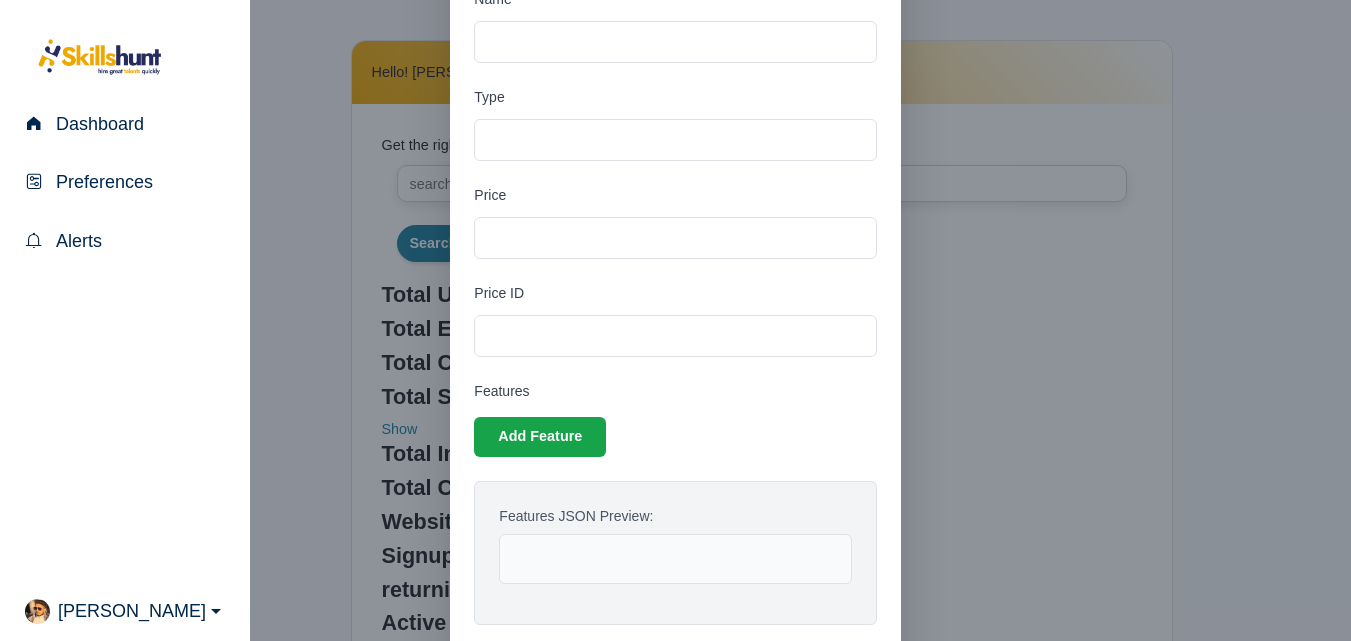 type 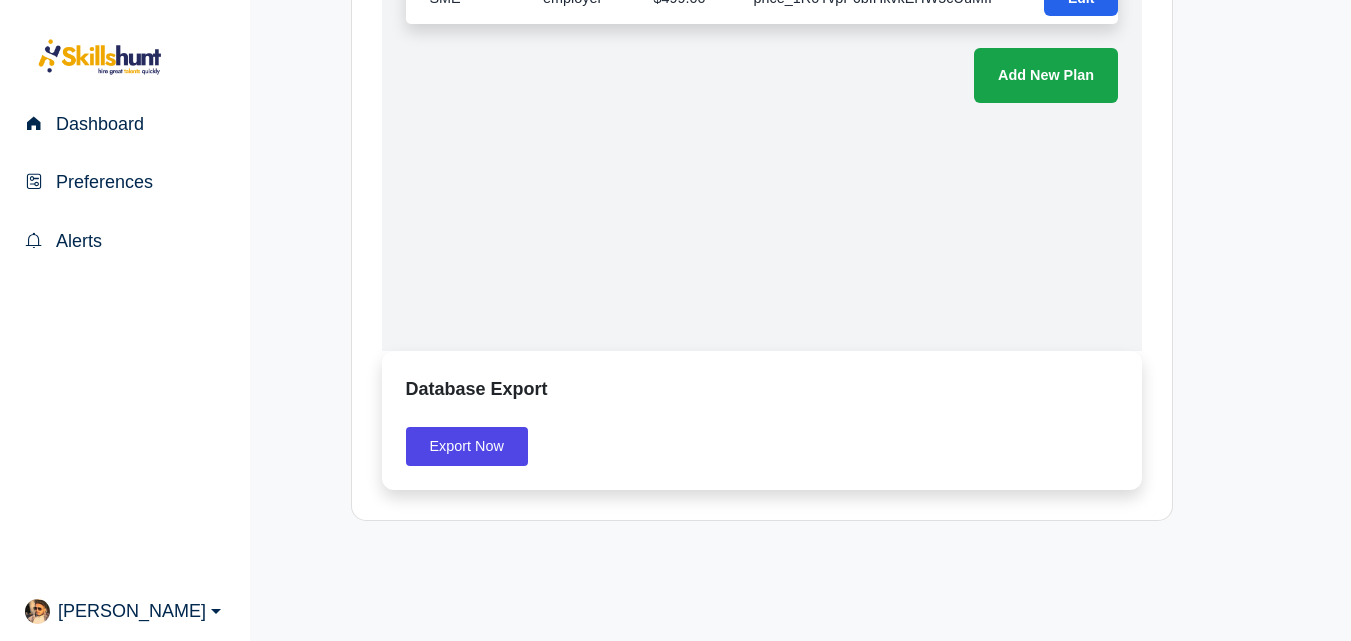 scroll, scrollTop: 2269, scrollLeft: 0, axis: vertical 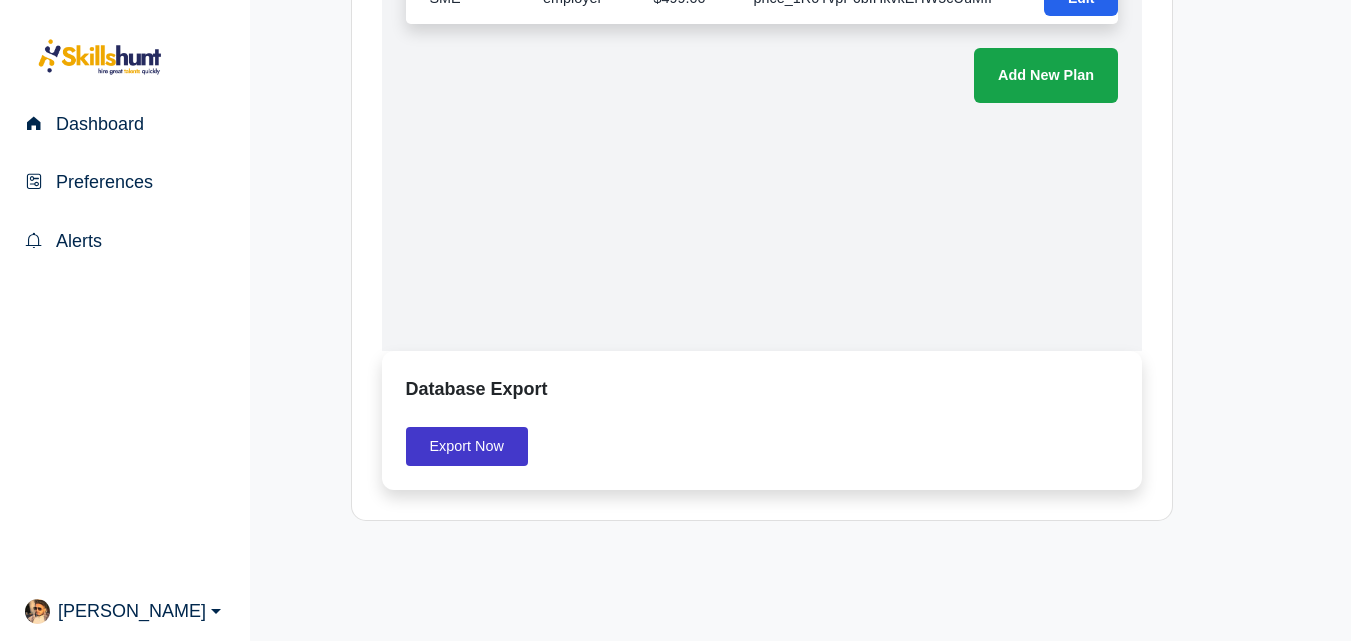 click on "Export Now" at bounding box center (467, 446) 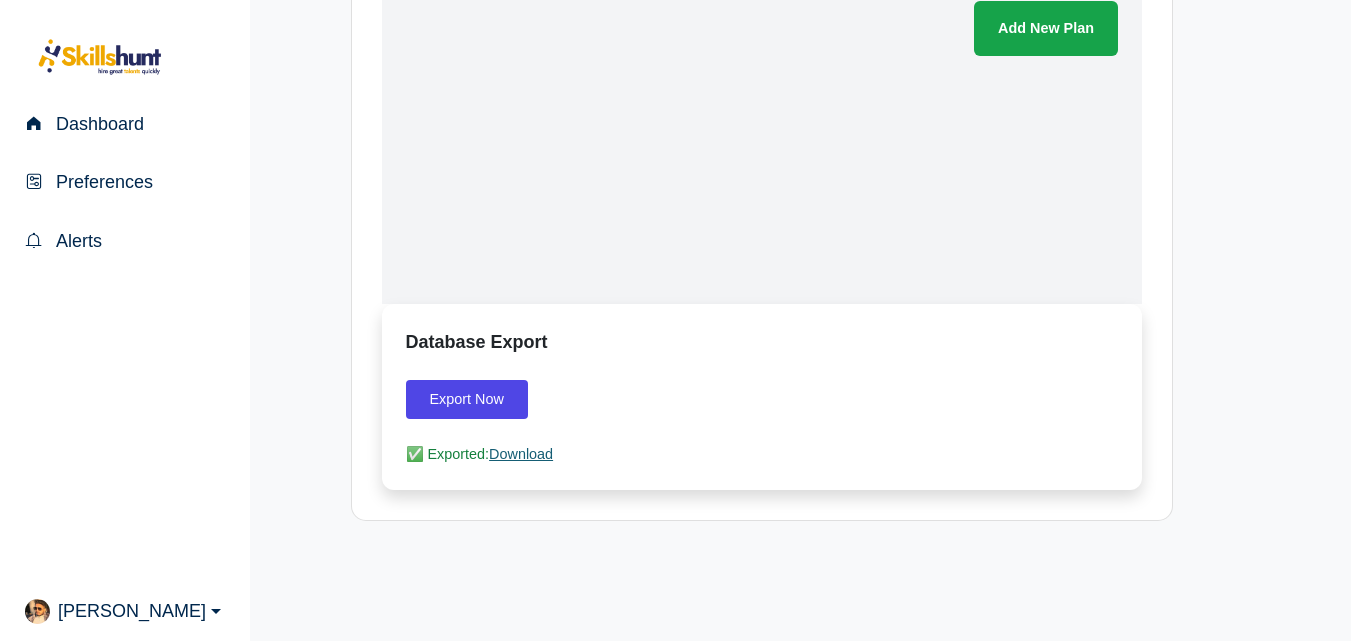 click on "Download" at bounding box center [521, 454] 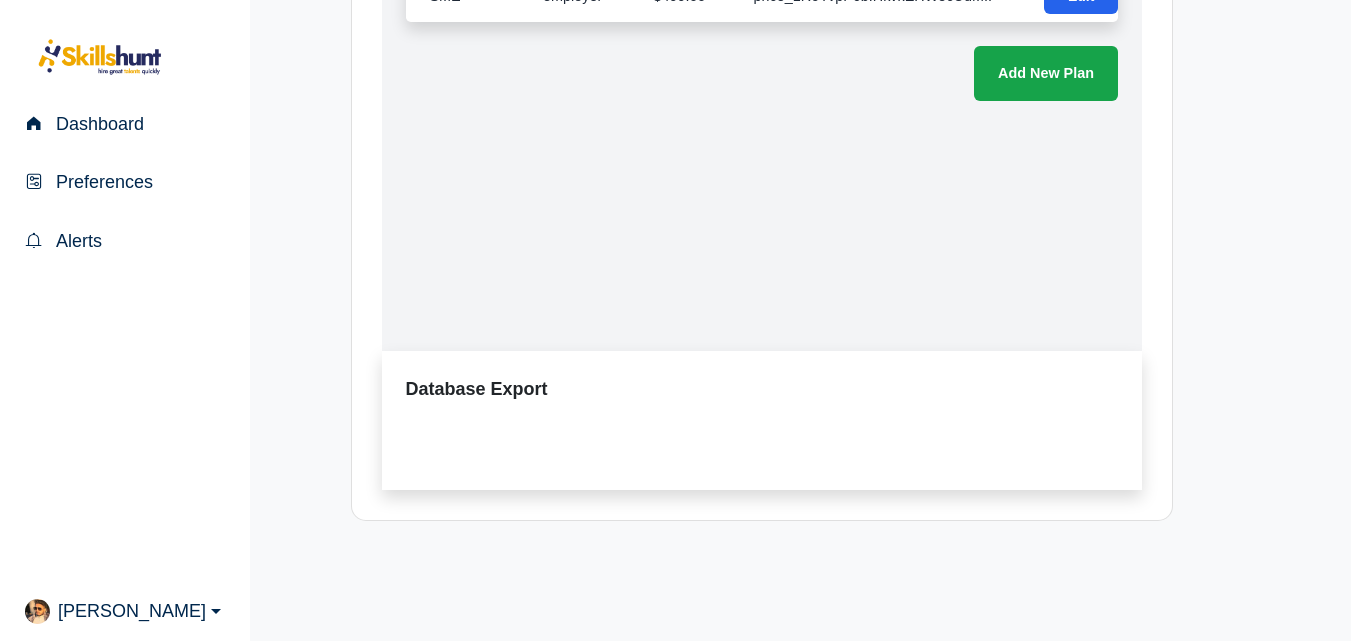 scroll, scrollTop: 2269, scrollLeft: 0, axis: vertical 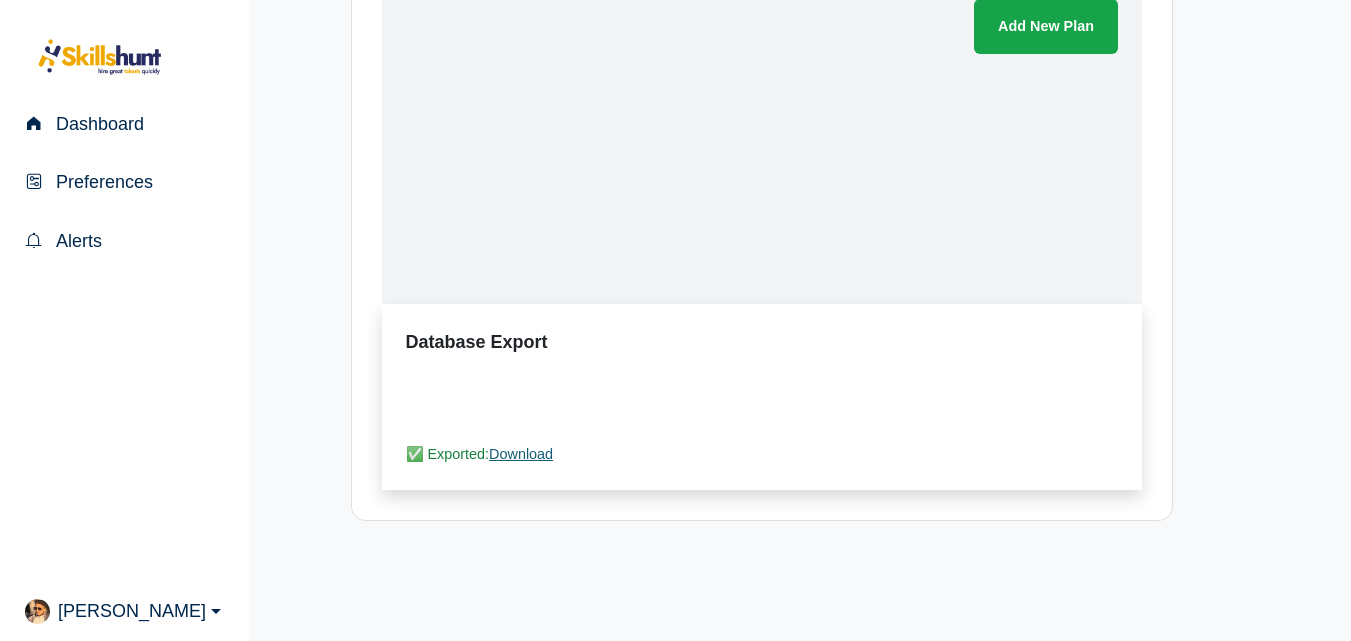 click on "Download" at bounding box center (521, 454) 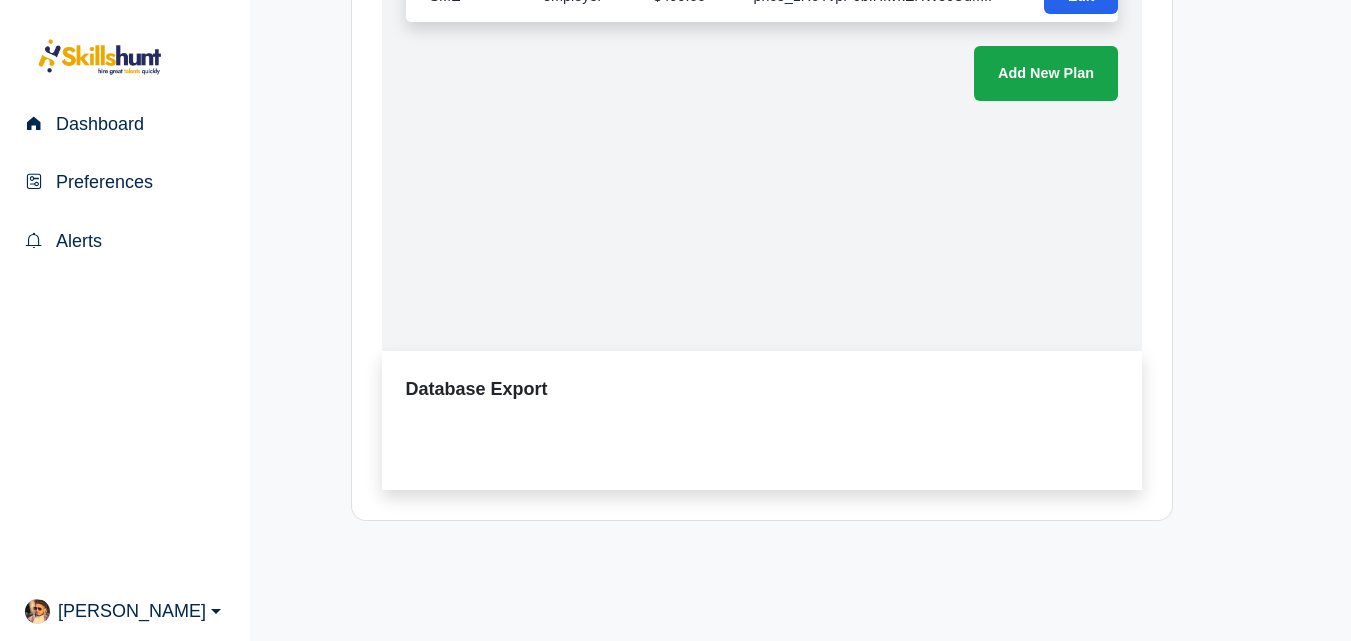 scroll, scrollTop: 2250, scrollLeft: 0, axis: vertical 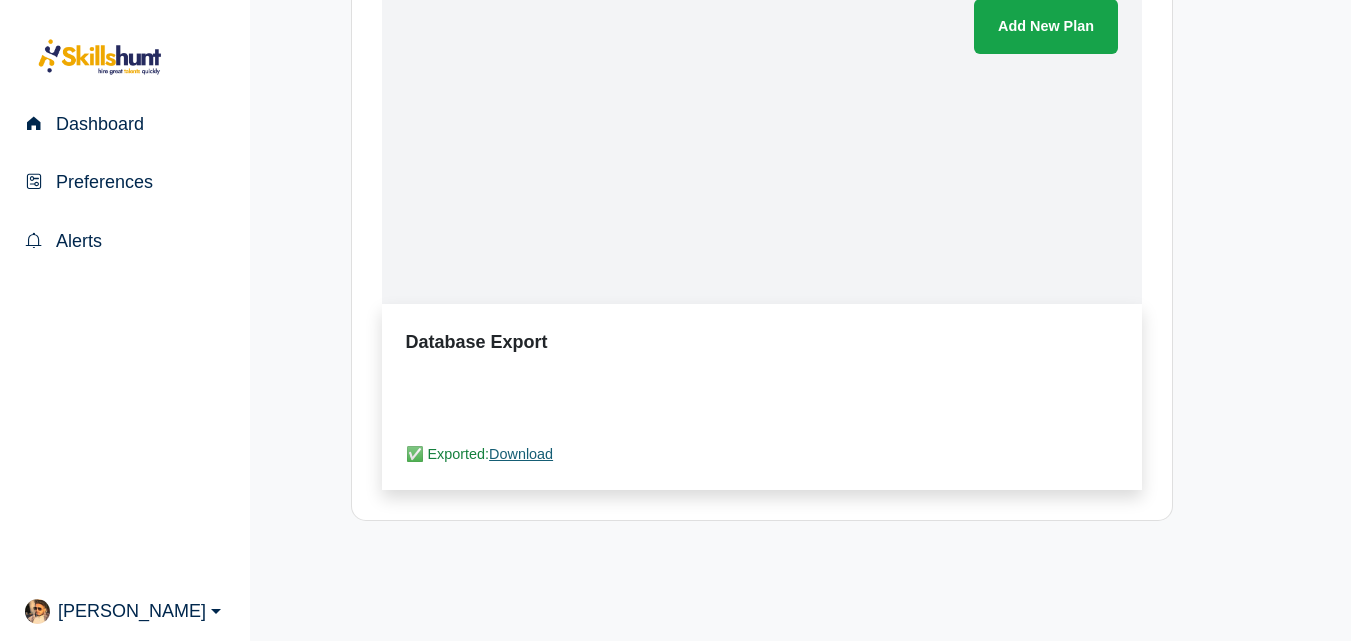 click on "Download" at bounding box center (521, 454) 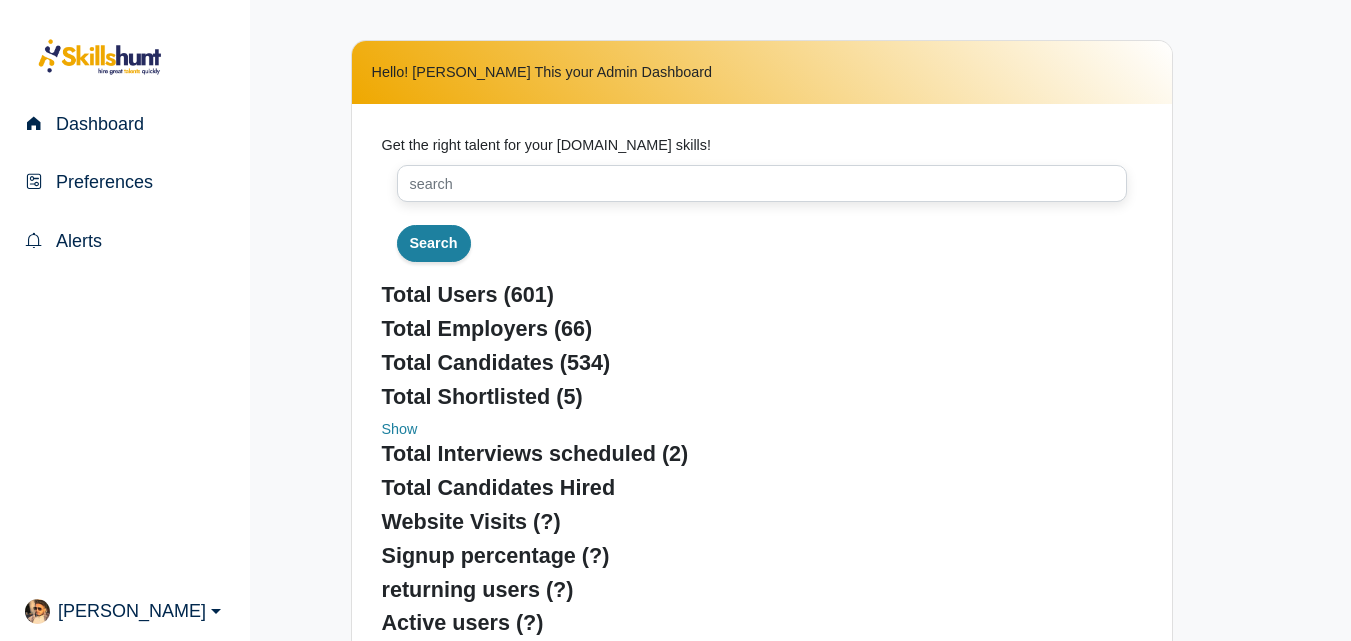 scroll, scrollTop: 2269, scrollLeft: 0, axis: vertical 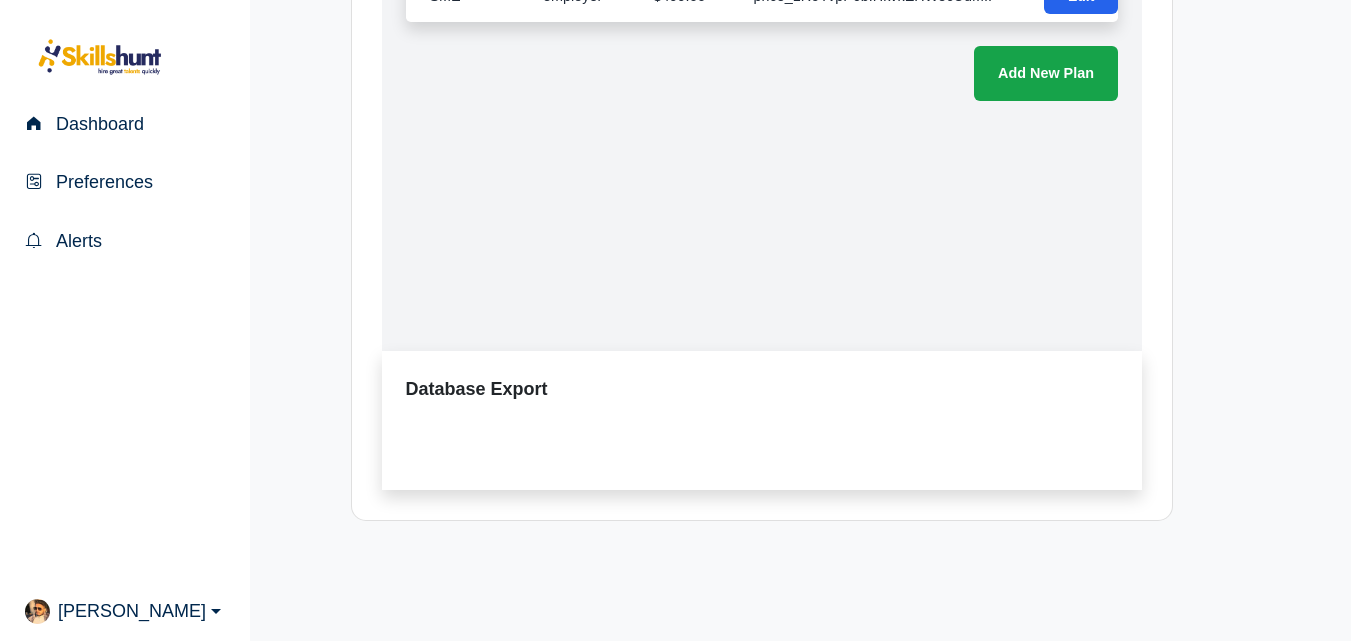 click on "Export Now" at bounding box center (467, 446) 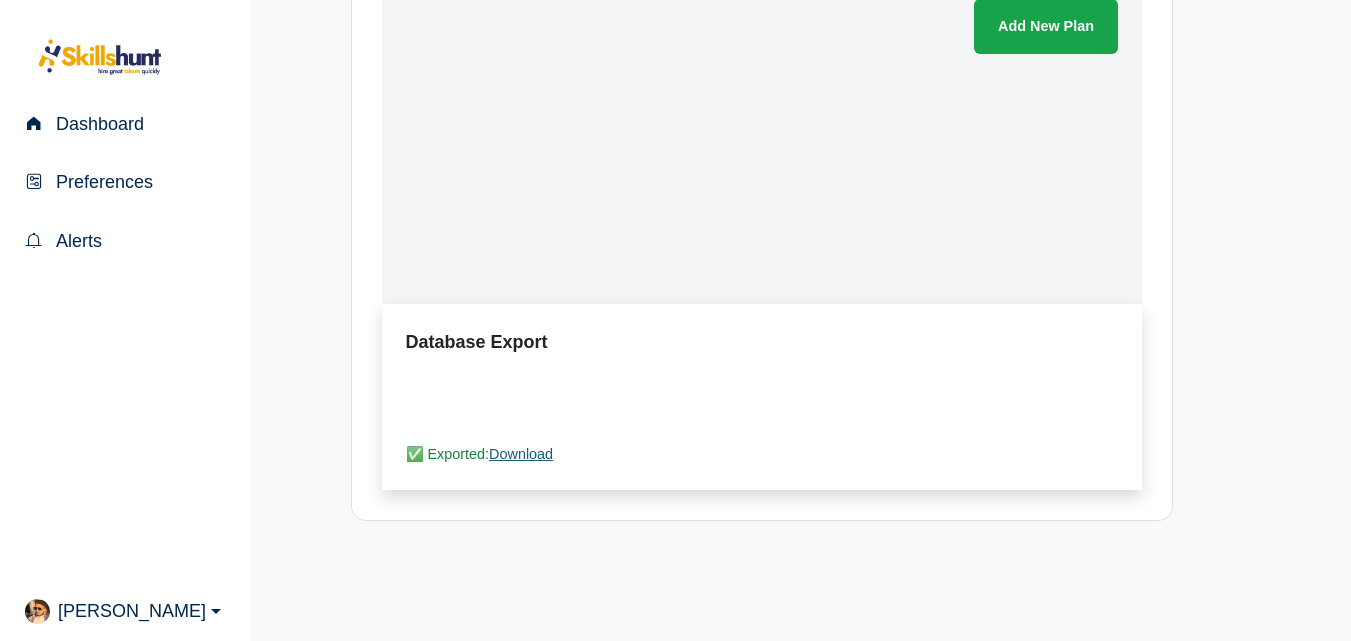 click on "Download" at bounding box center [521, 454] 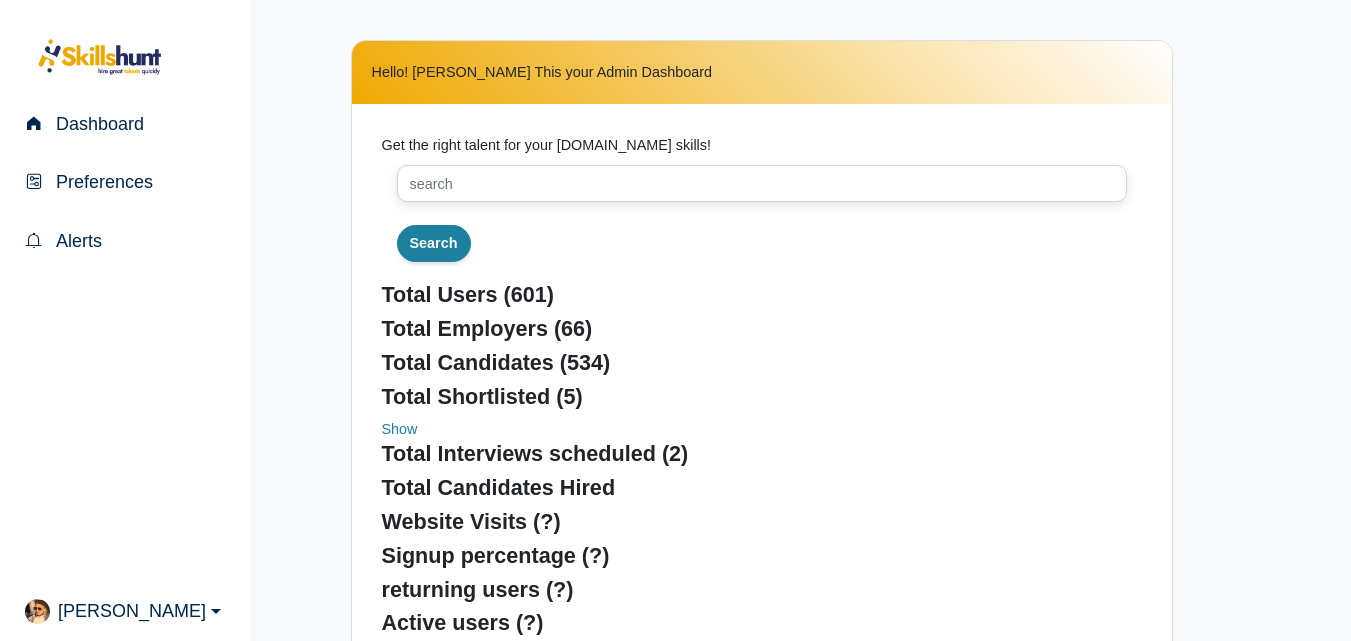 scroll, scrollTop: 2250, scrollLeft: 0, axis: vertical 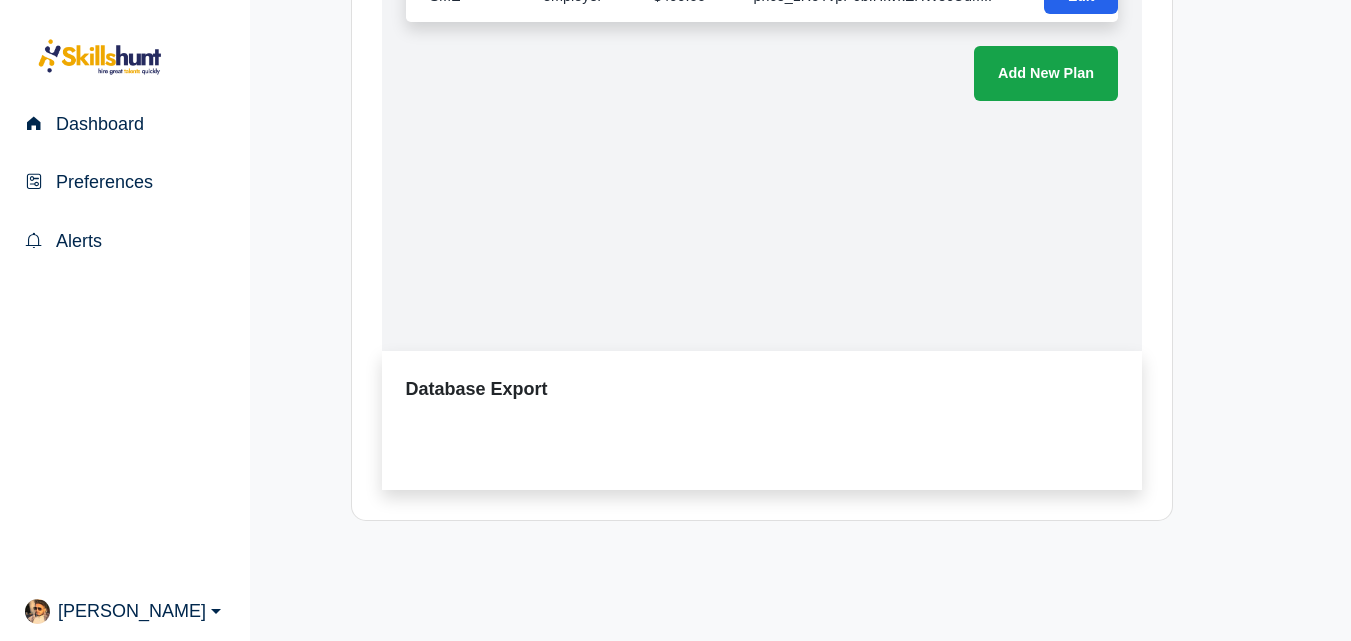 click on "Export Now" at bounding box center [467, 446] 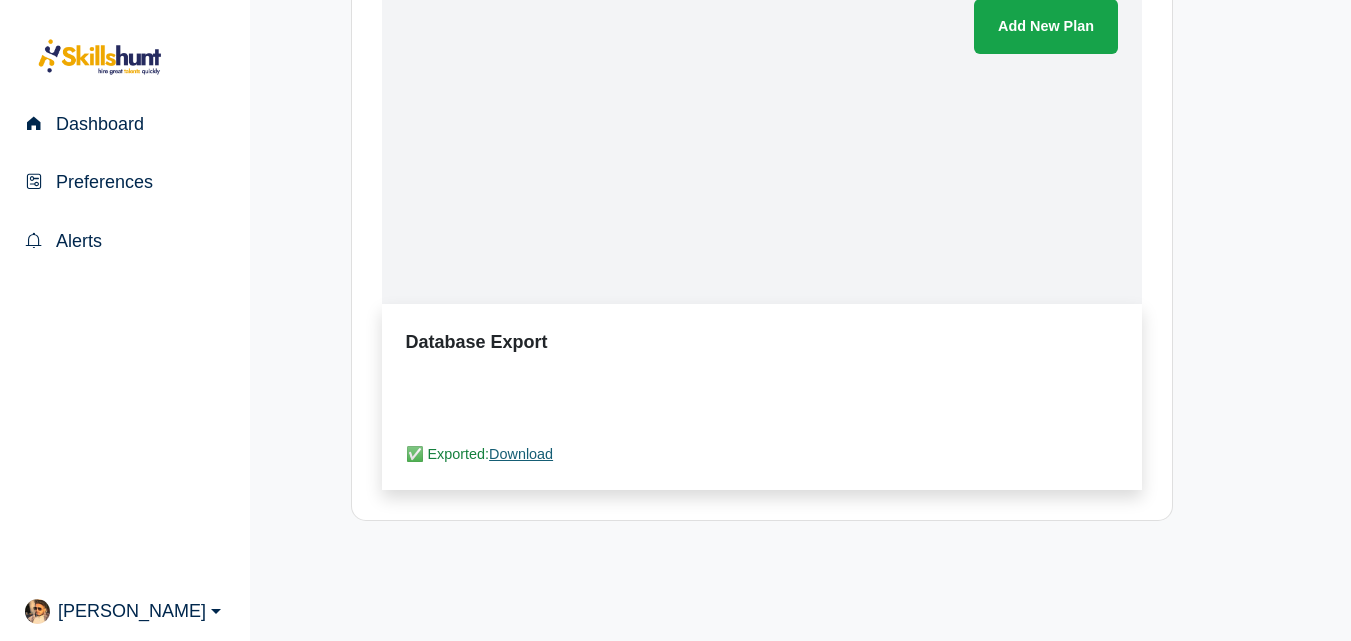 click on "Download" at bounding box center (521, 454) 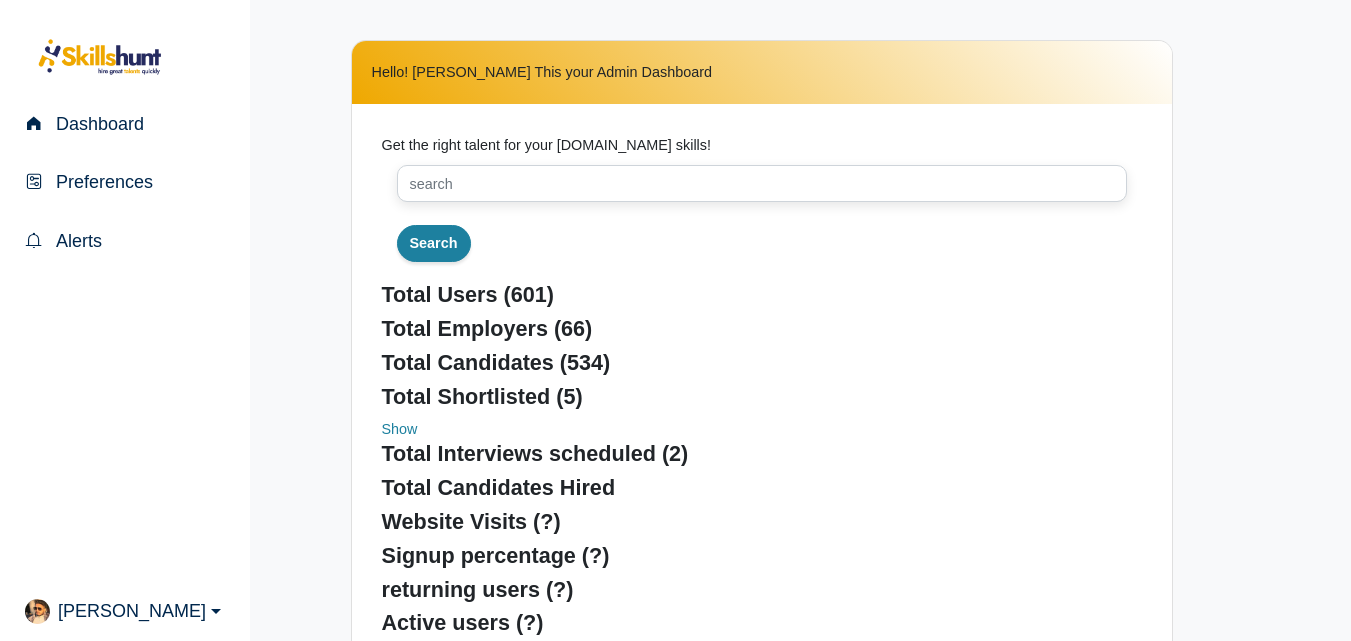 scroll, scrollTop: 0, scrollLeft: 0, axis: both 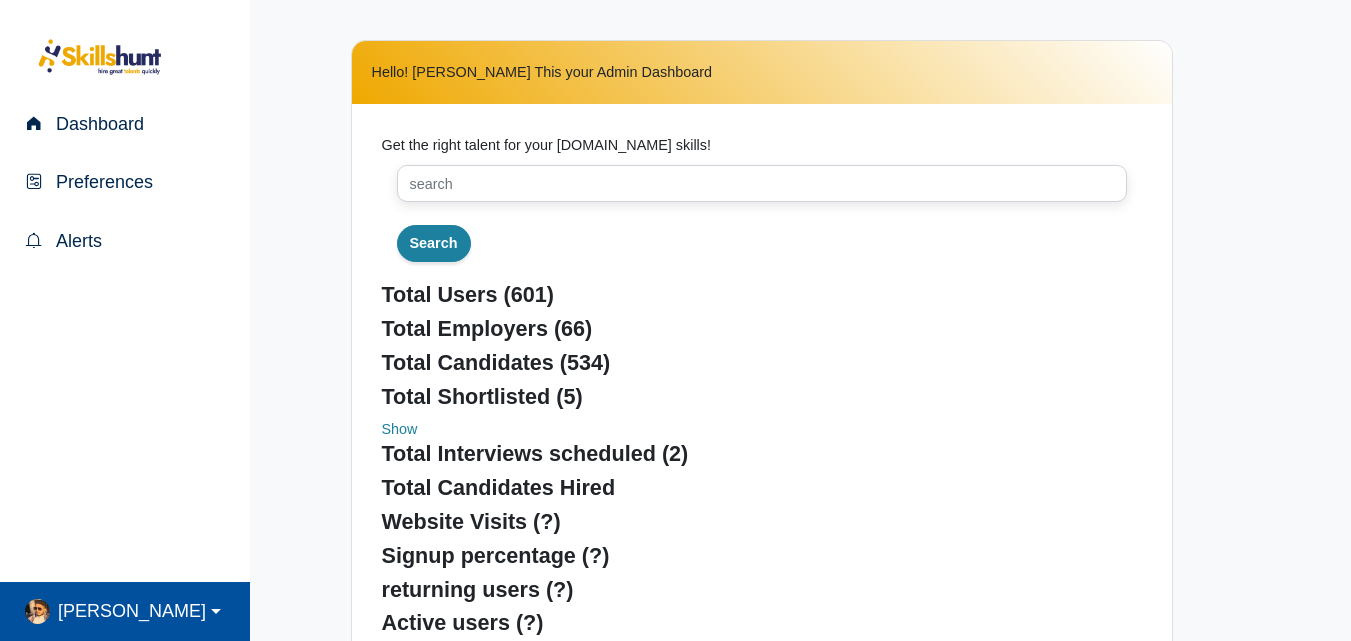 click on "[PERSON_NAME]" at bounding box center (128, 611) 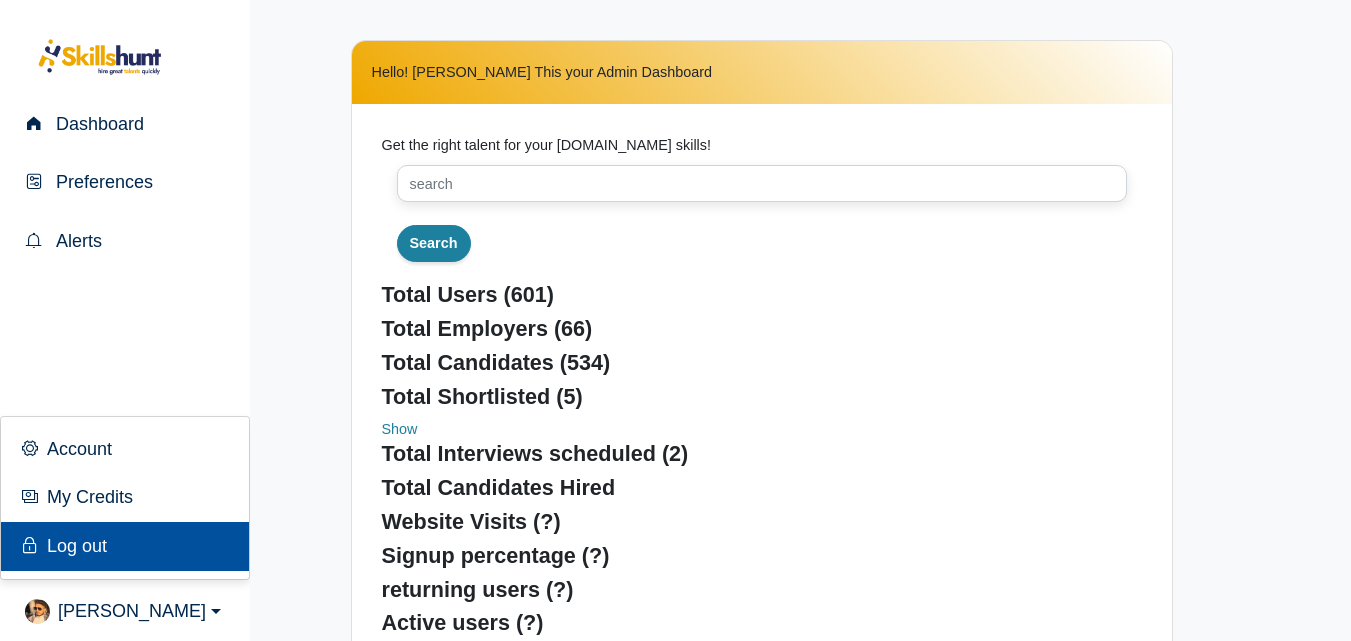 click on "Log out" at bounding box center [125, 546] 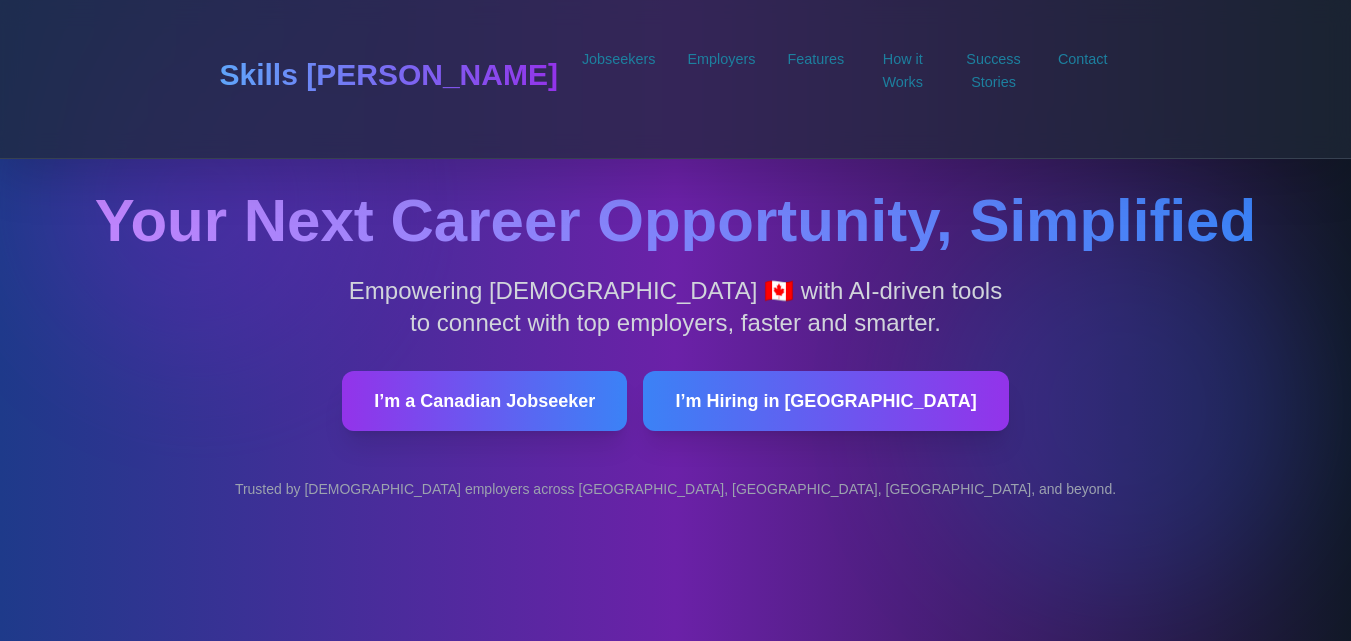 scroll, scrollTop: 0, scrollLeft: 0, axis: both 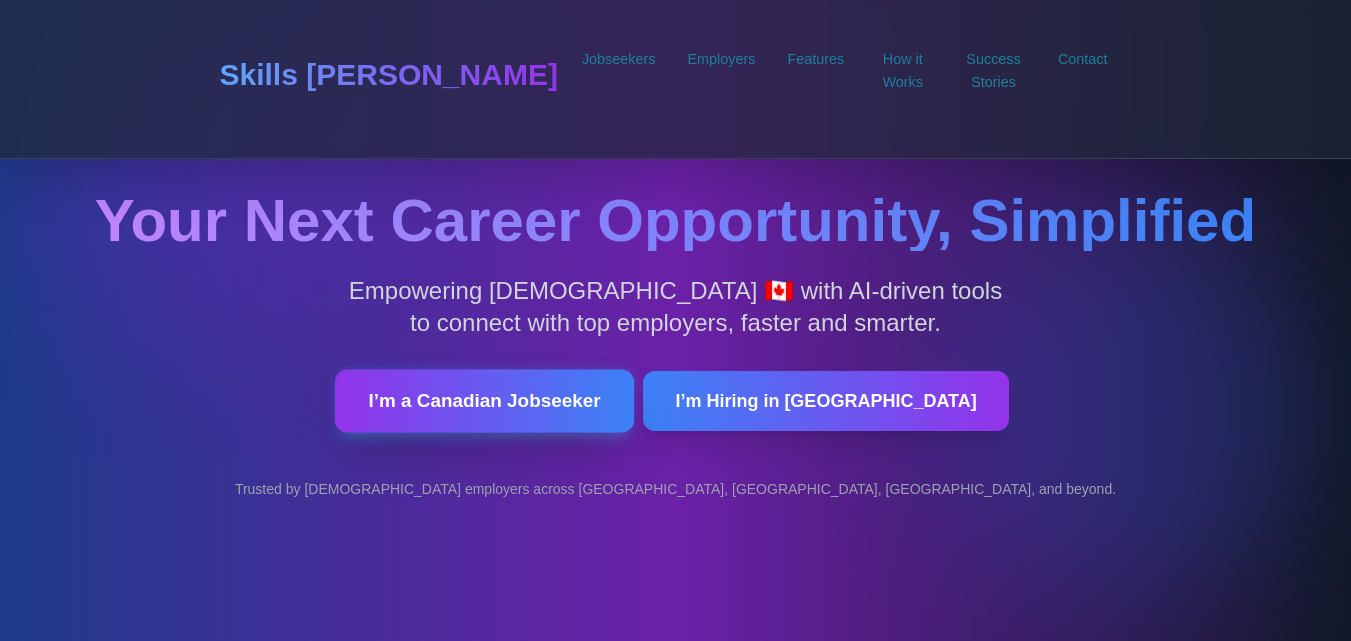 click on "I’m a Canadian Jobseeker" at bounding box center (484, 400) 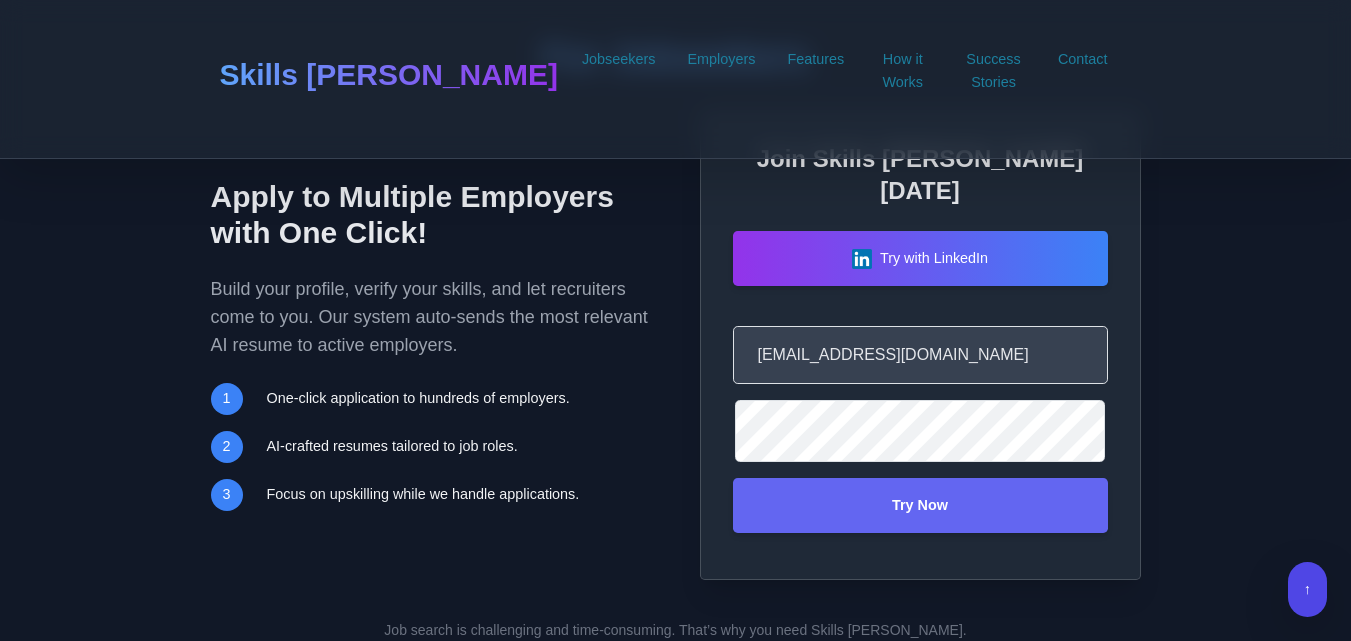 scroll, scrollTop: 1315, scrollLeft: 0, axis: vertical 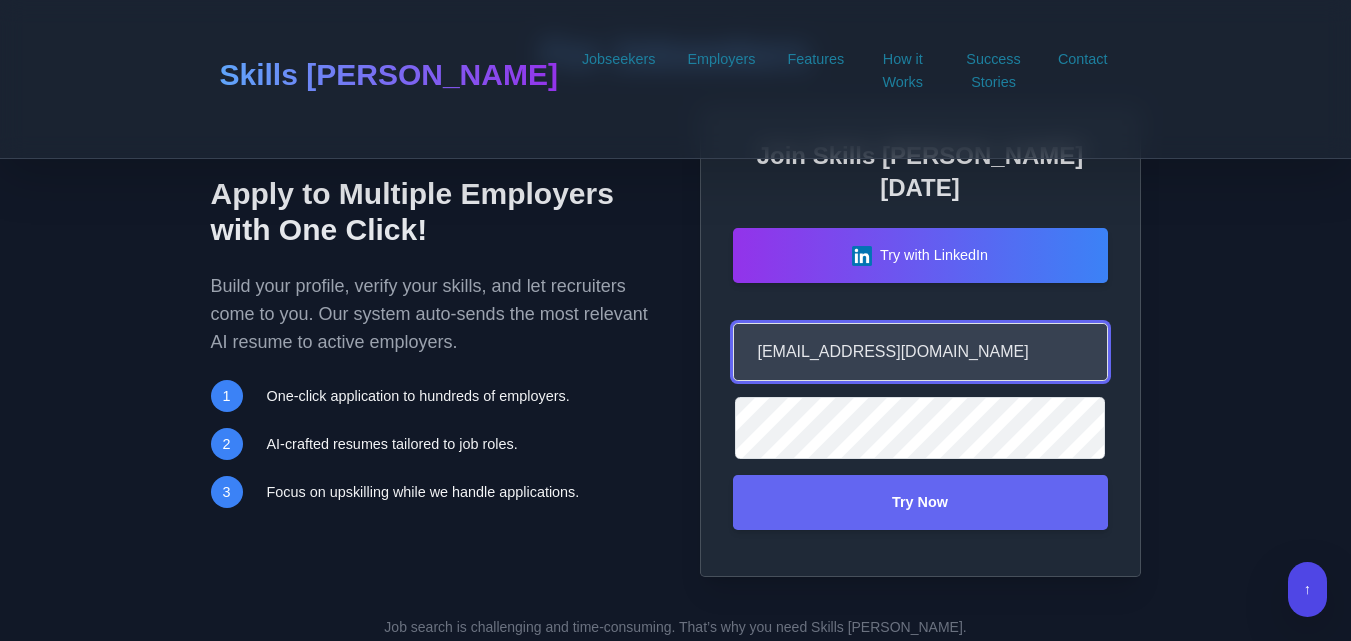 drag, startPoint x: 885, startPoint y: 393, endPoint x: 899, endPoint y: 393, distance: 14 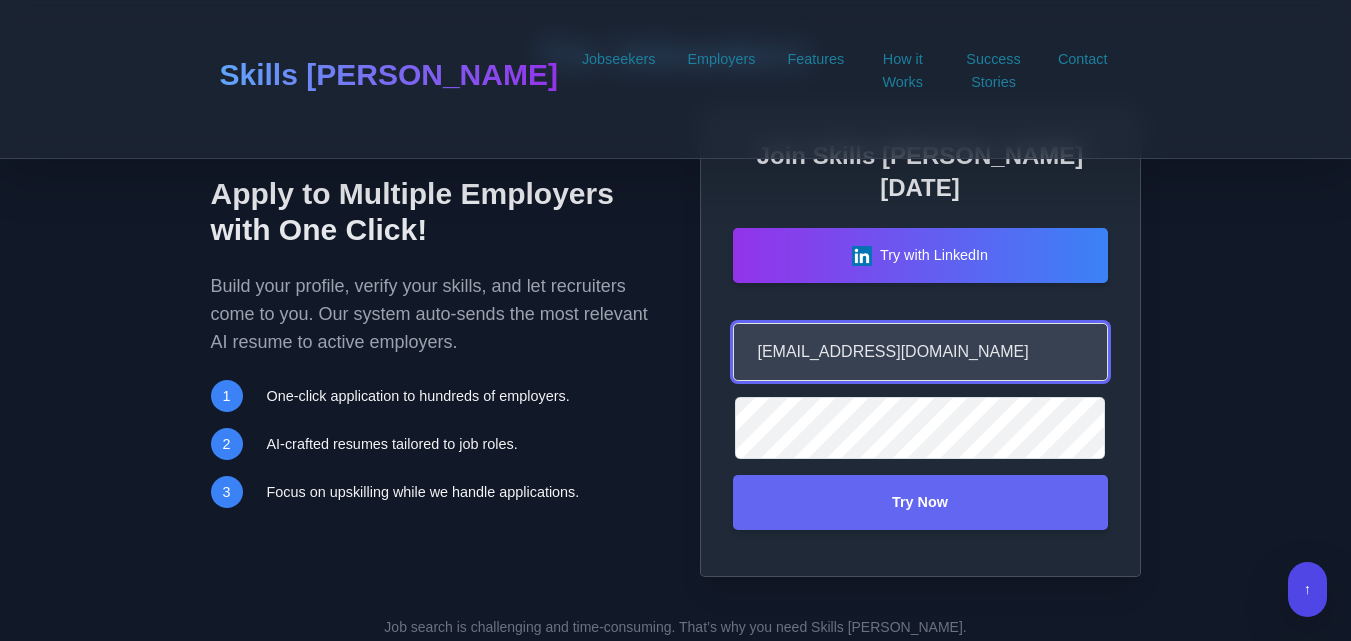 click on "akzaidasweety20@gmail.com" at bounding box center (920, 352) 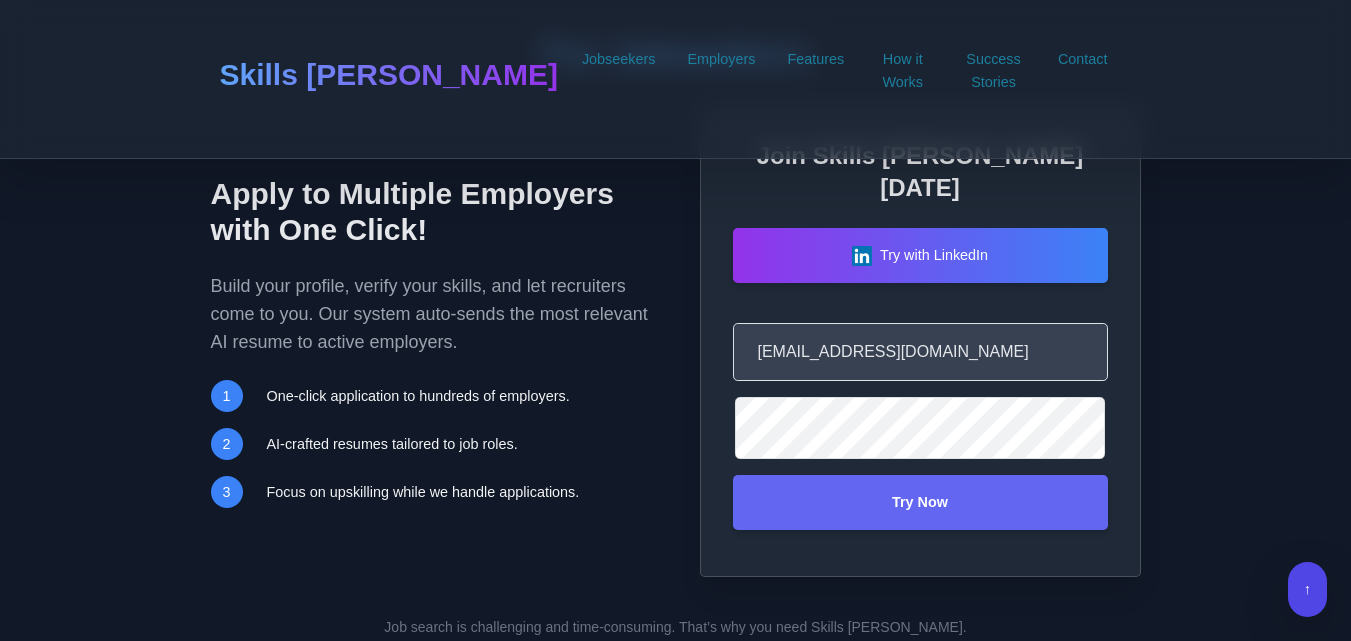 drag, startPoint x: 1041, startPoint y: 576, endPoint x: 1038, endPoint y: 564, distance: 12.369317 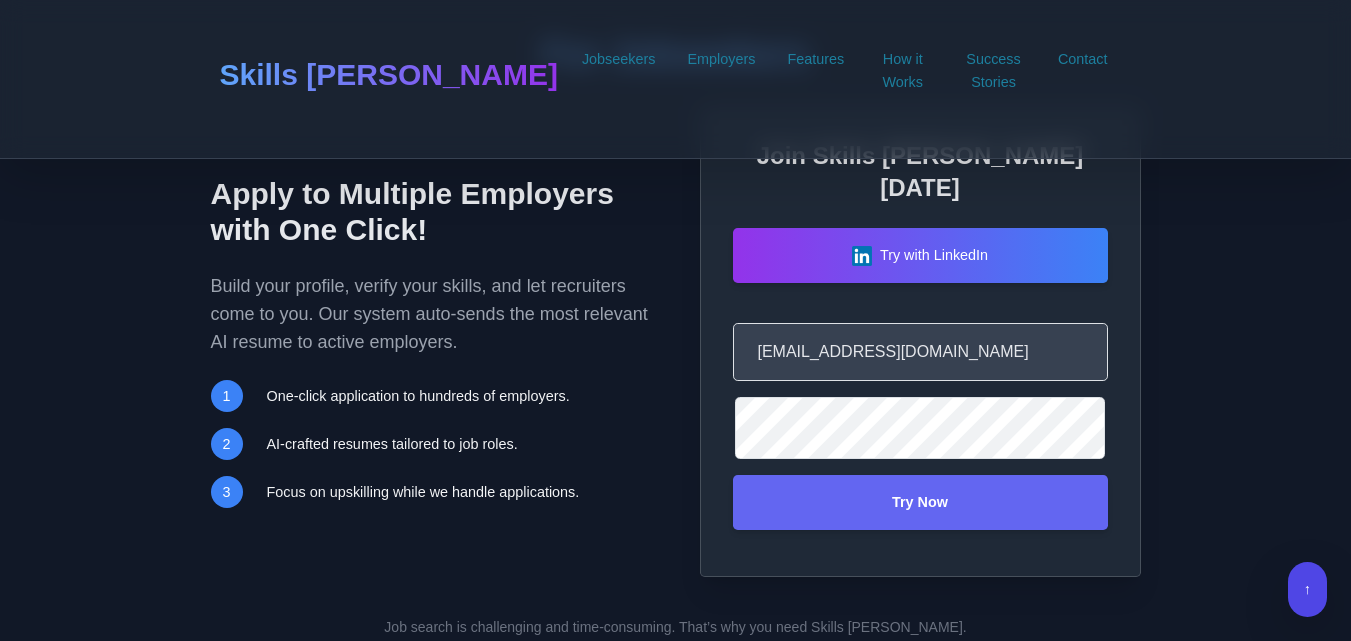 click on "Join Skills Hunt Today
Try with LinkedIn
akzaidasweety20@gmail.com
Try Now" at bounding box center (920, 342) 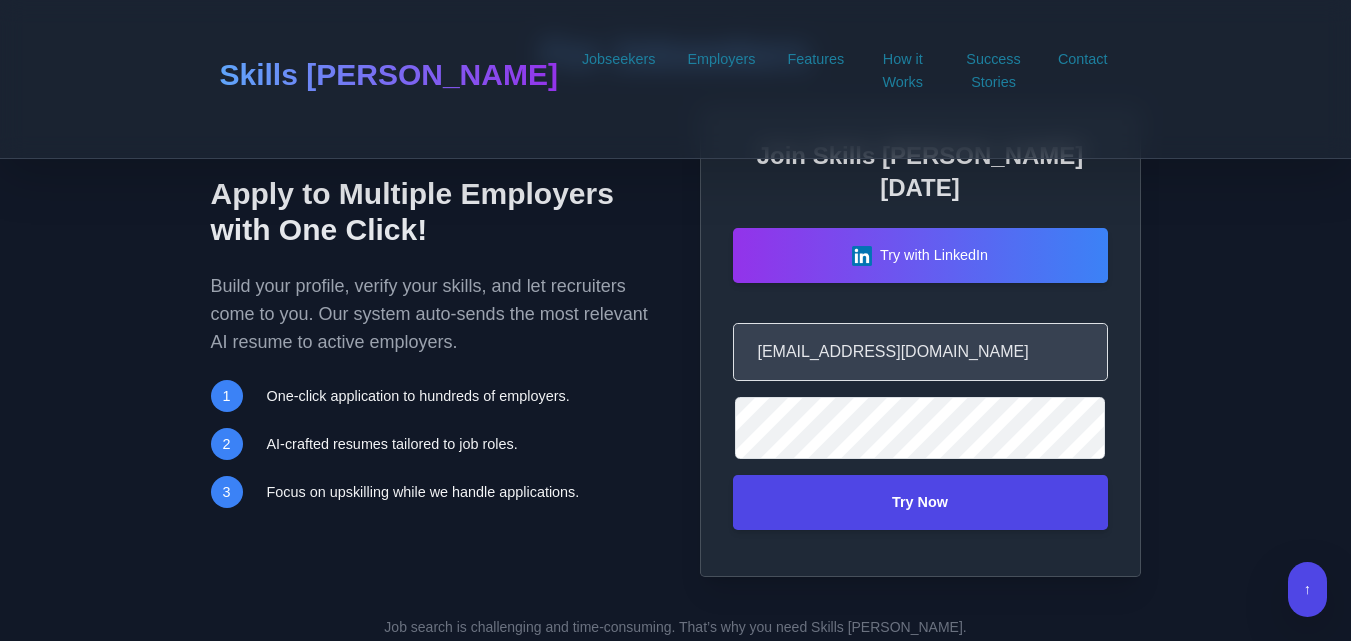 click on "Try Now" at bounding box center [920, 502] 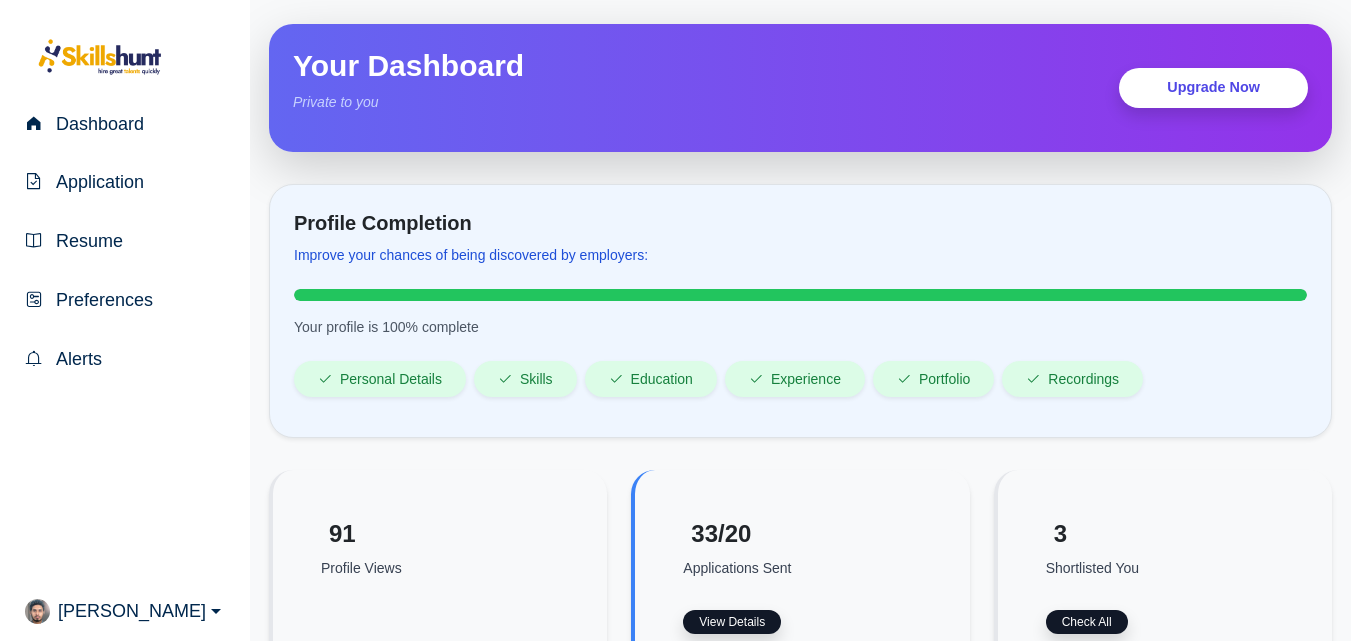 scroll, scrollTop: 0, scrollLeft: 0, axis: both 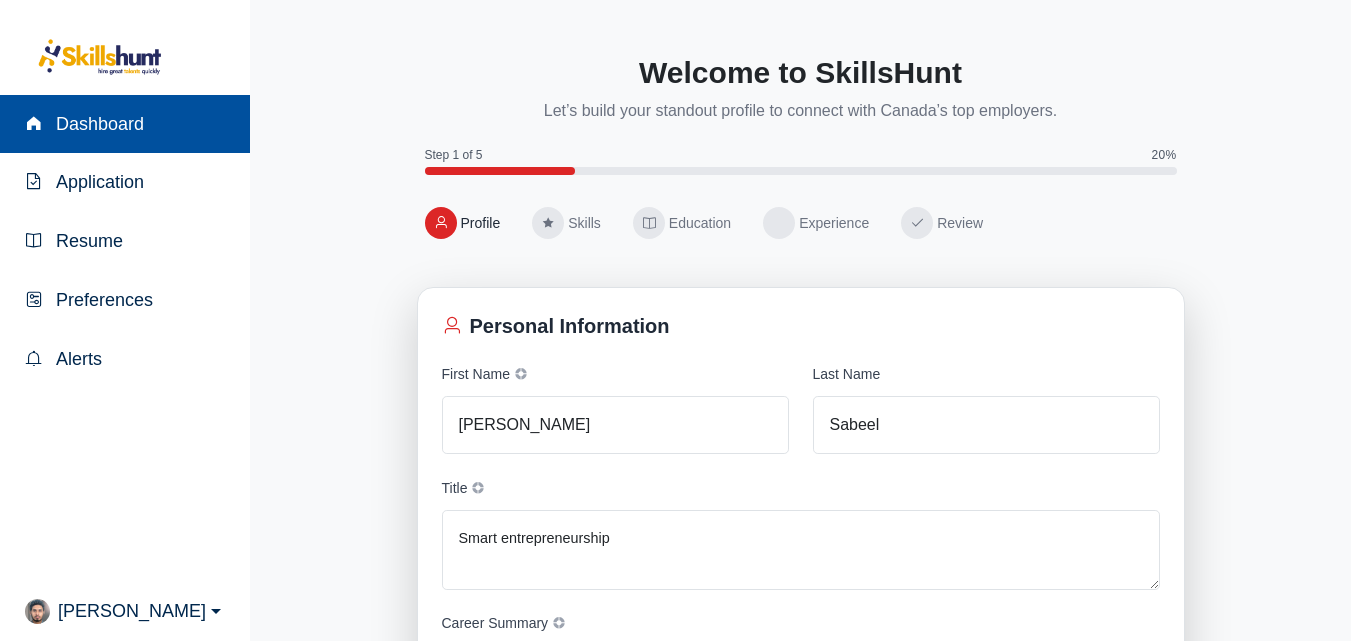 click on "Dashboard" at bounding box center (125, 124) 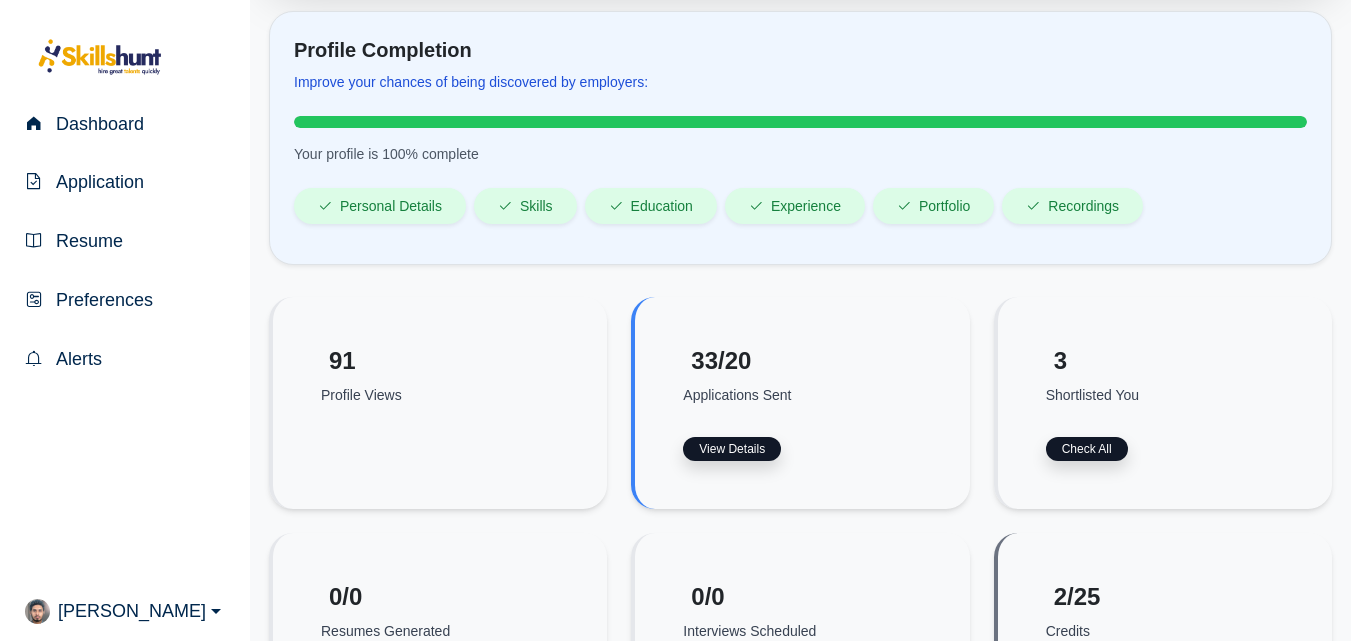 scroll, scrollTop: 0, scrollLeft: 0, axis: both 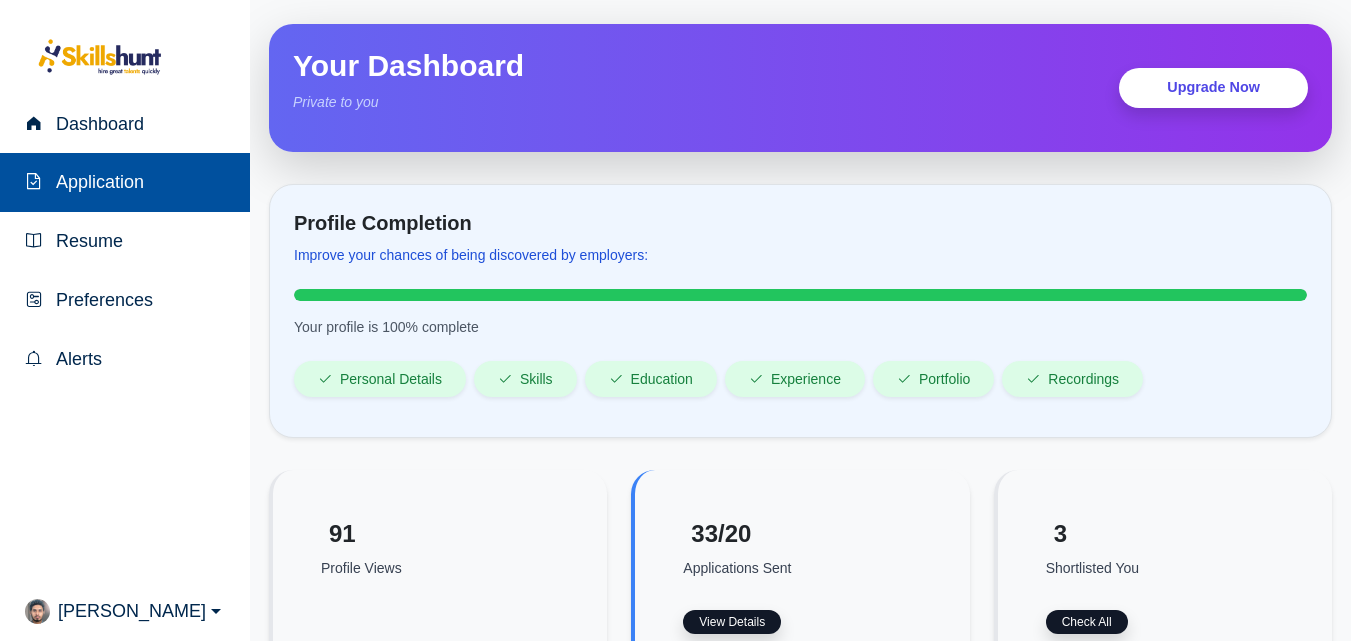 click on "Application" at bounding box center (125, 182) 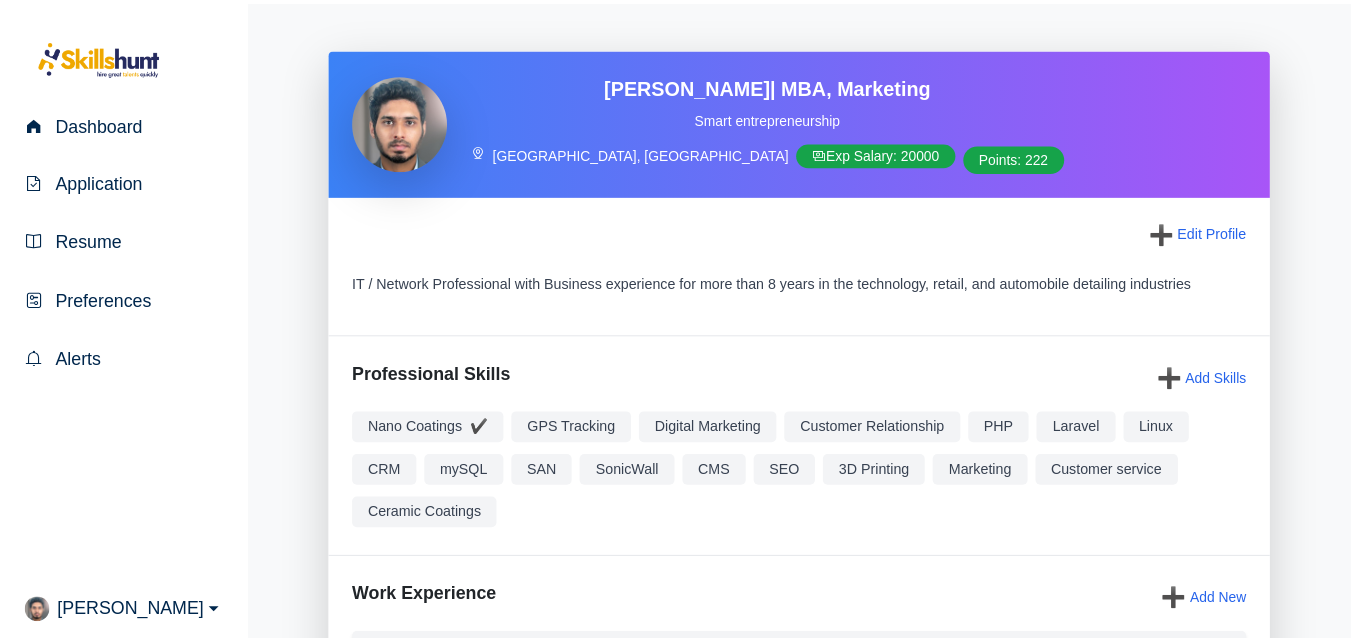 scroll, scrollTop: 0, scrollLeft: 0, axis: both 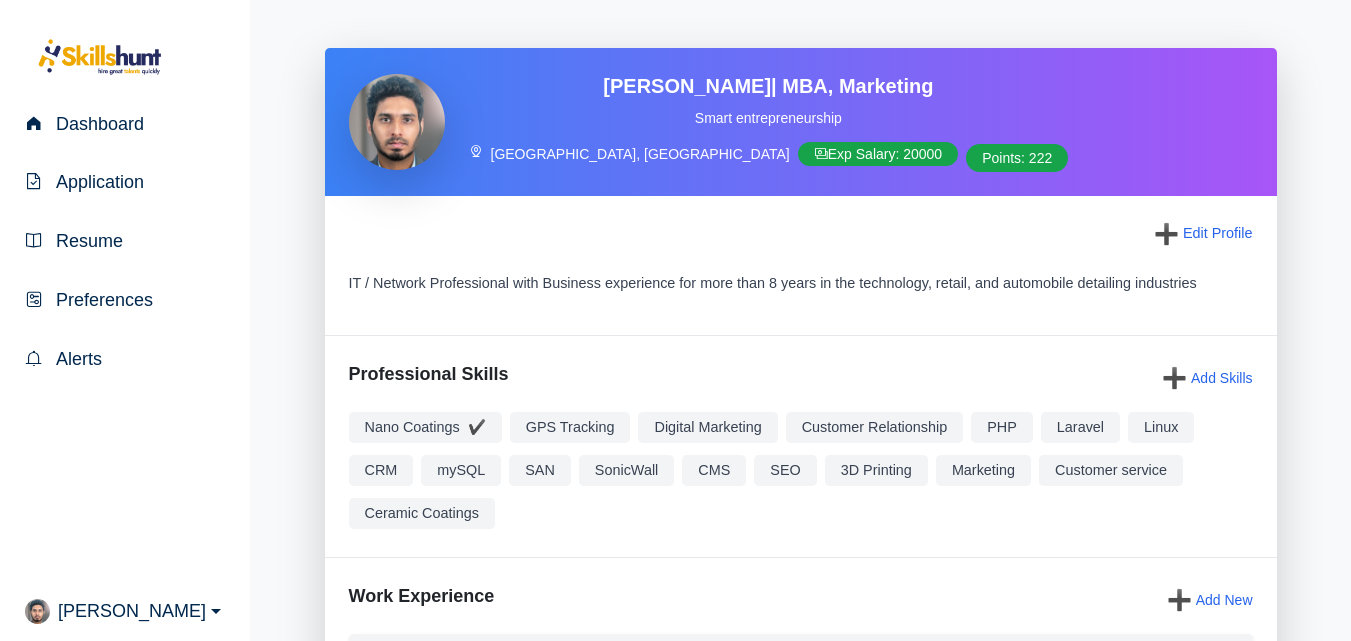 drag, startPoint x: 1365, startPoint y: 48, endPoint x: 1365, endPoint y: -17, distance: 65 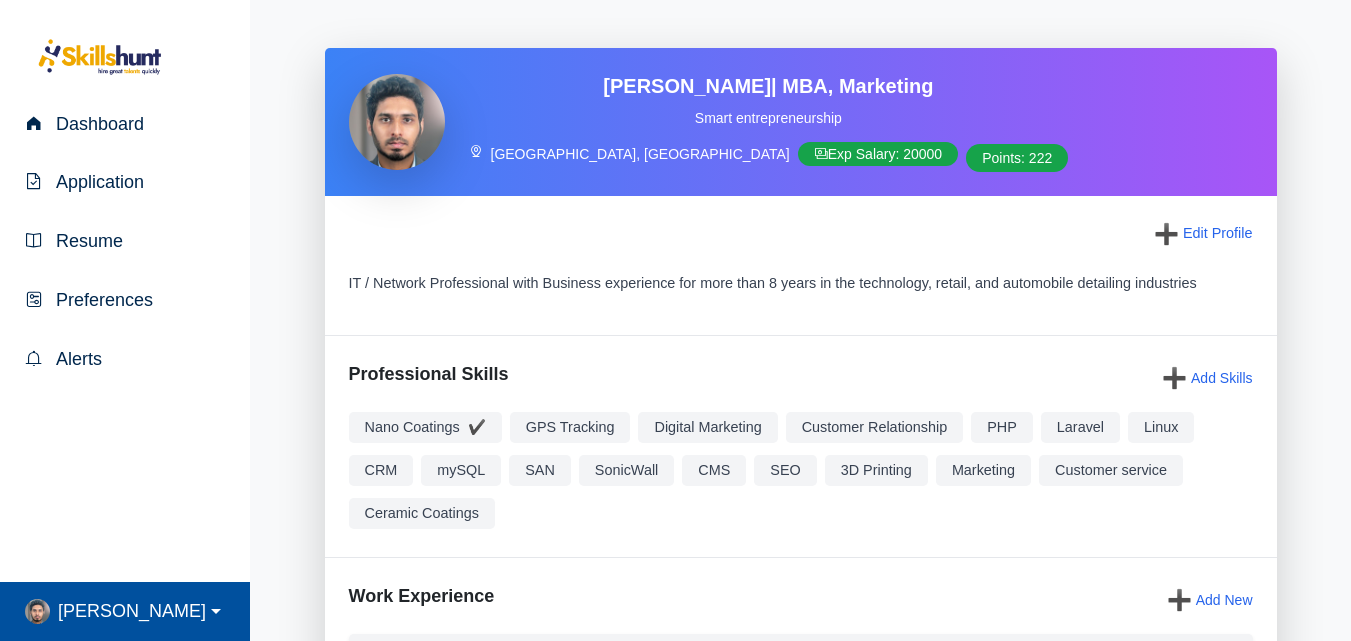 click on "Mohammed" 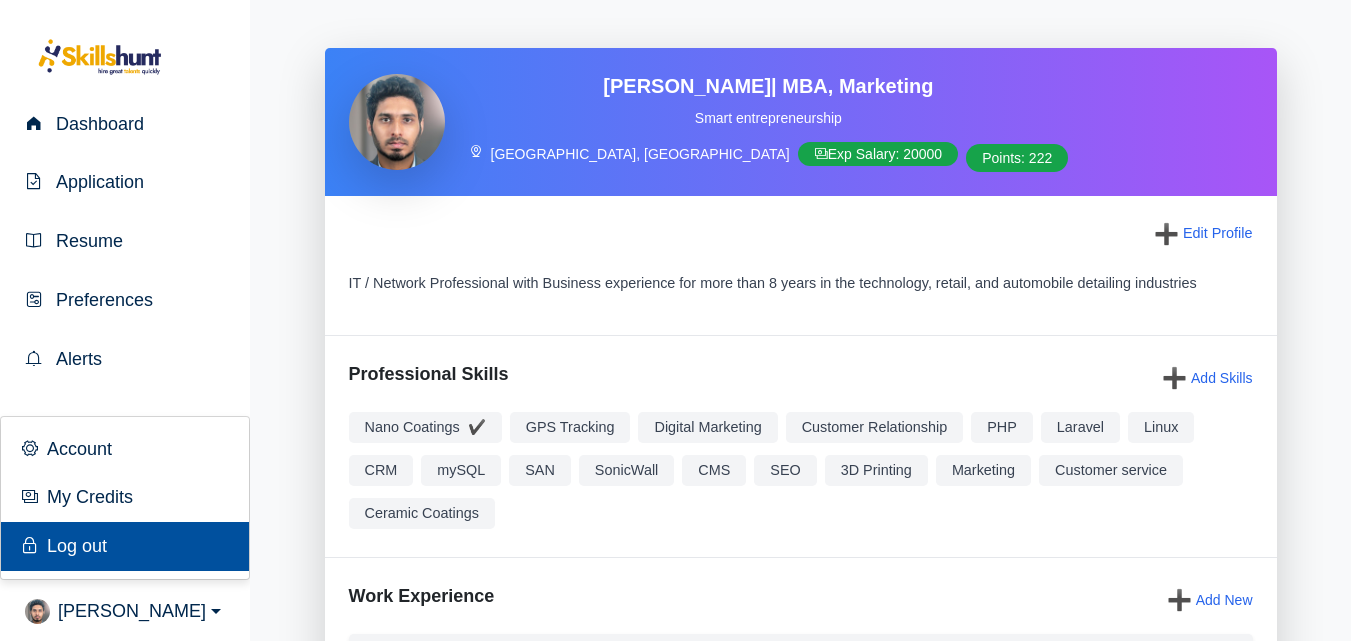 click on "Log out" 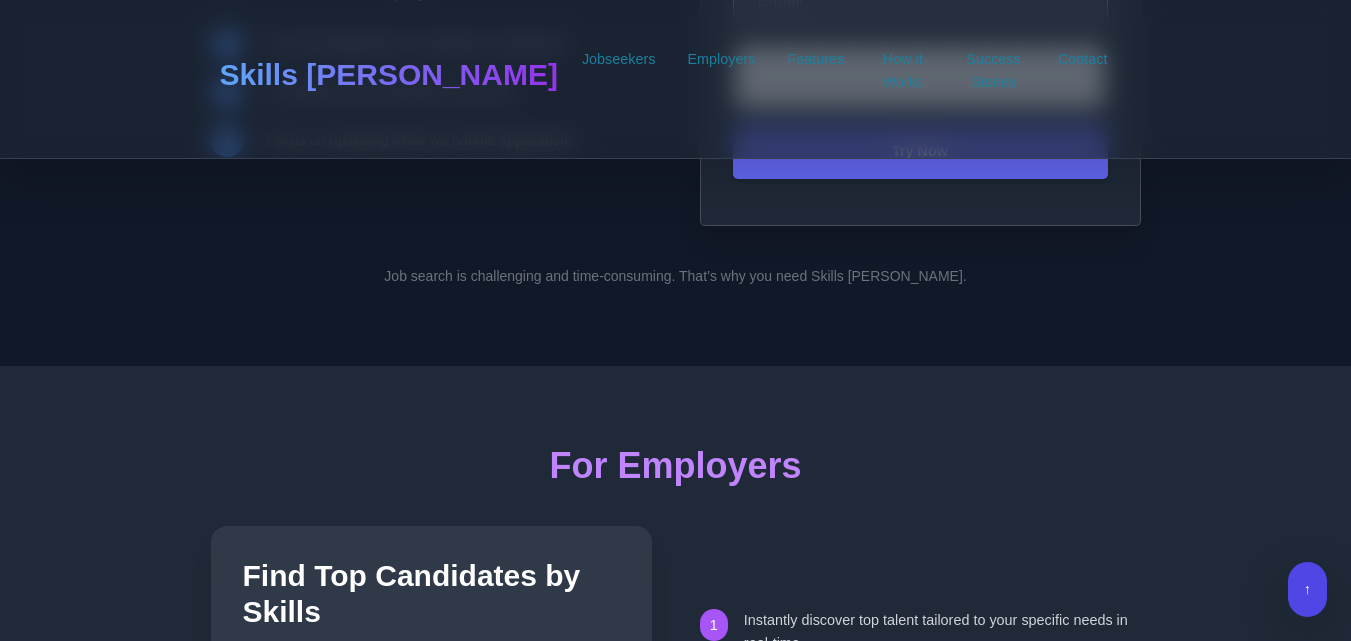 scroll, scrollTop: 1800, scrollLeft: 0, axis: vertical 